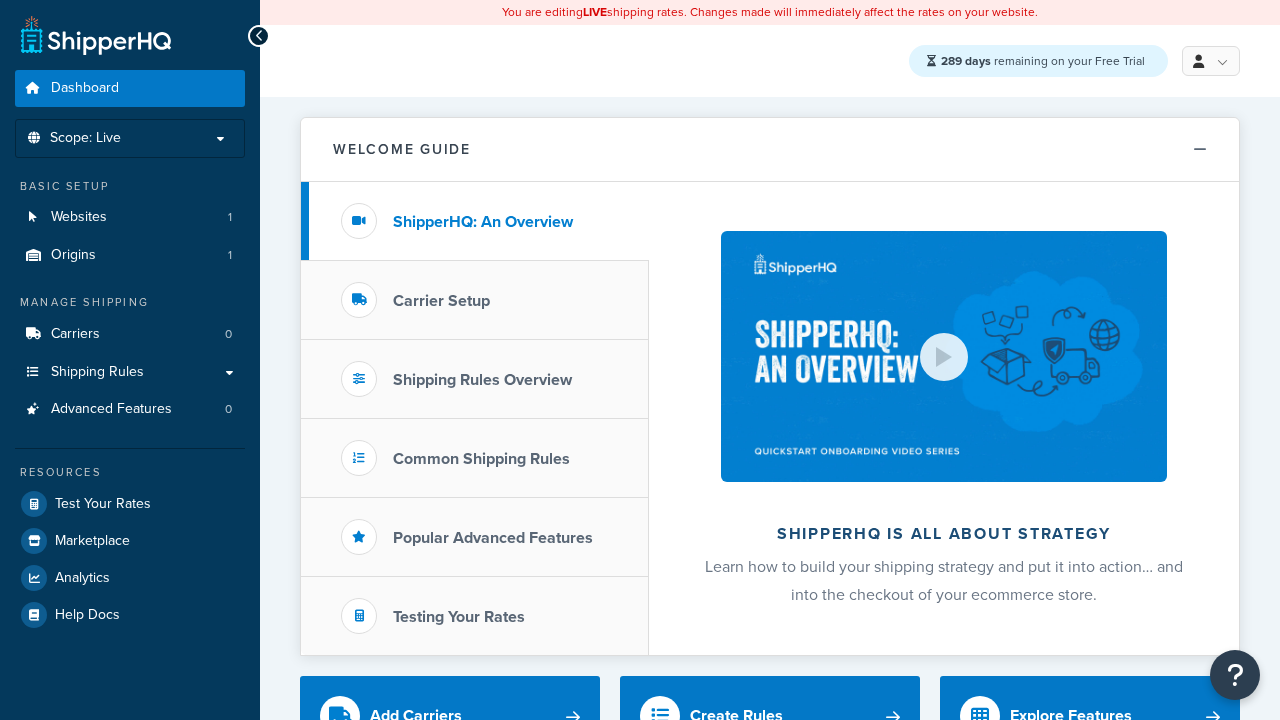 scroll, scrollTop: 0, scrollLeft: 0, axis: both 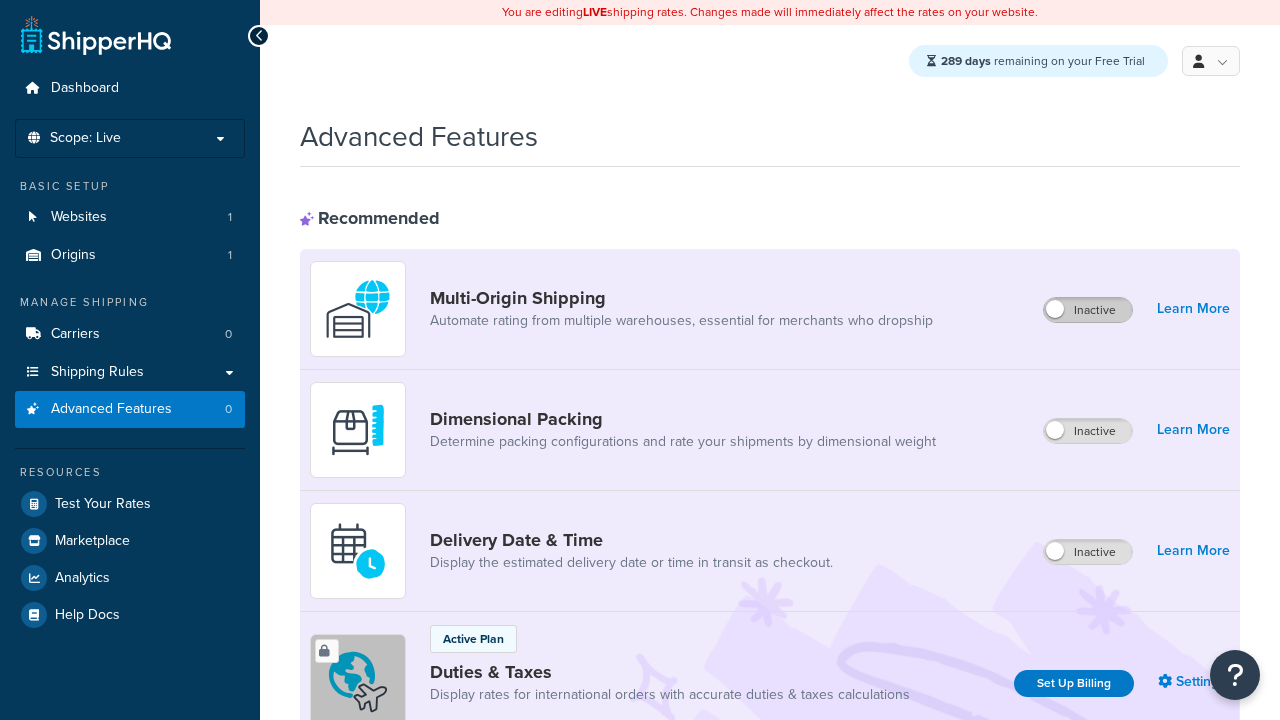 click on "Inactive" at bounding box center [1088, 310] 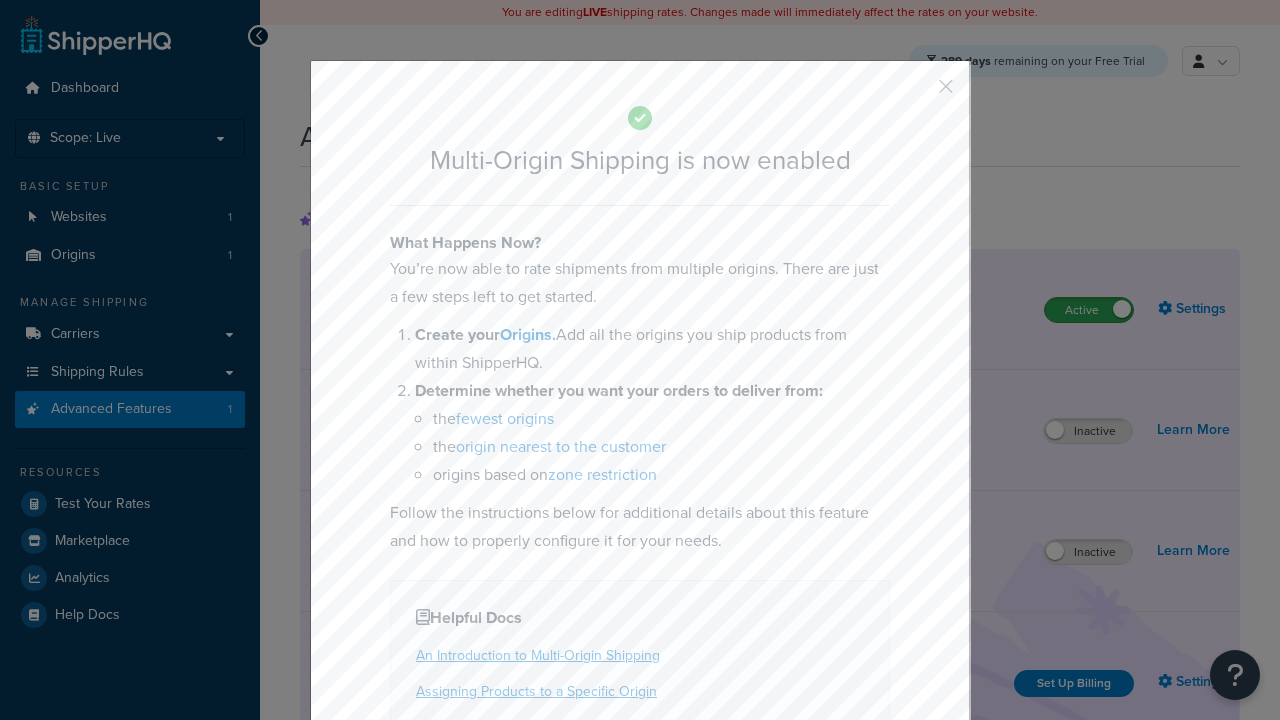scroll, scrollTop: 0, scrollLeft: 0, axis: both 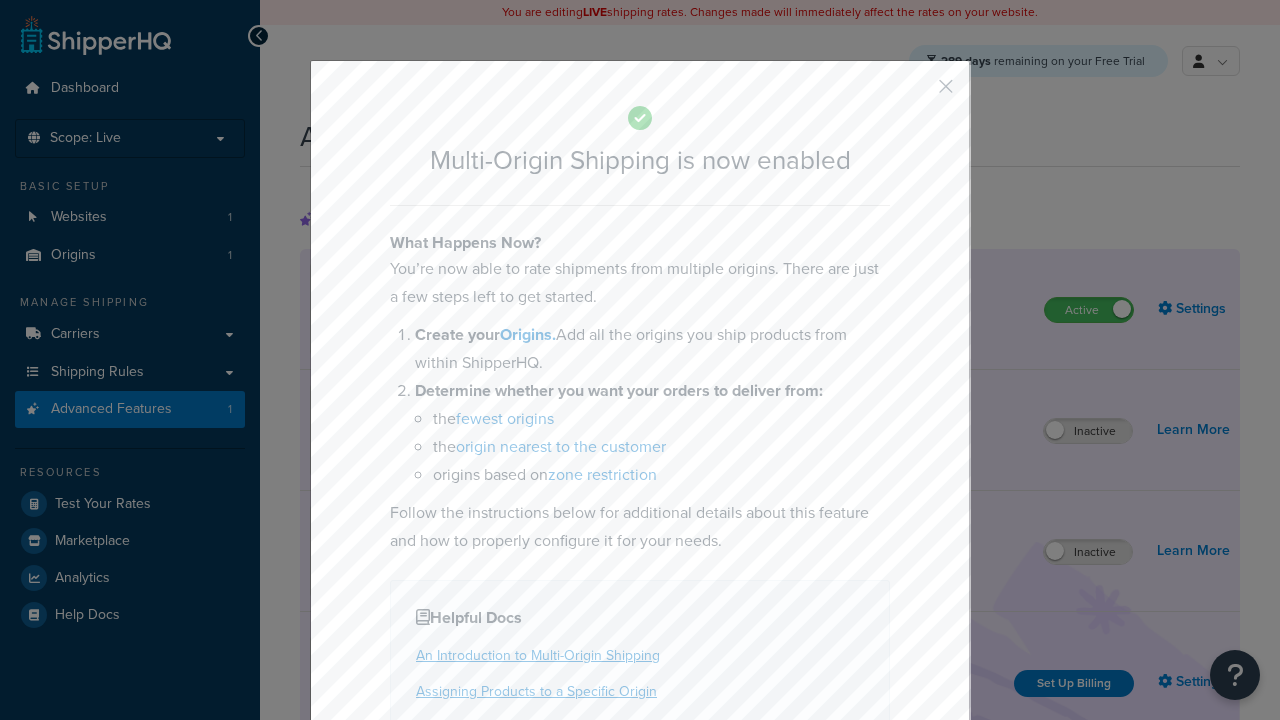 click at bounding box center (916, 93) 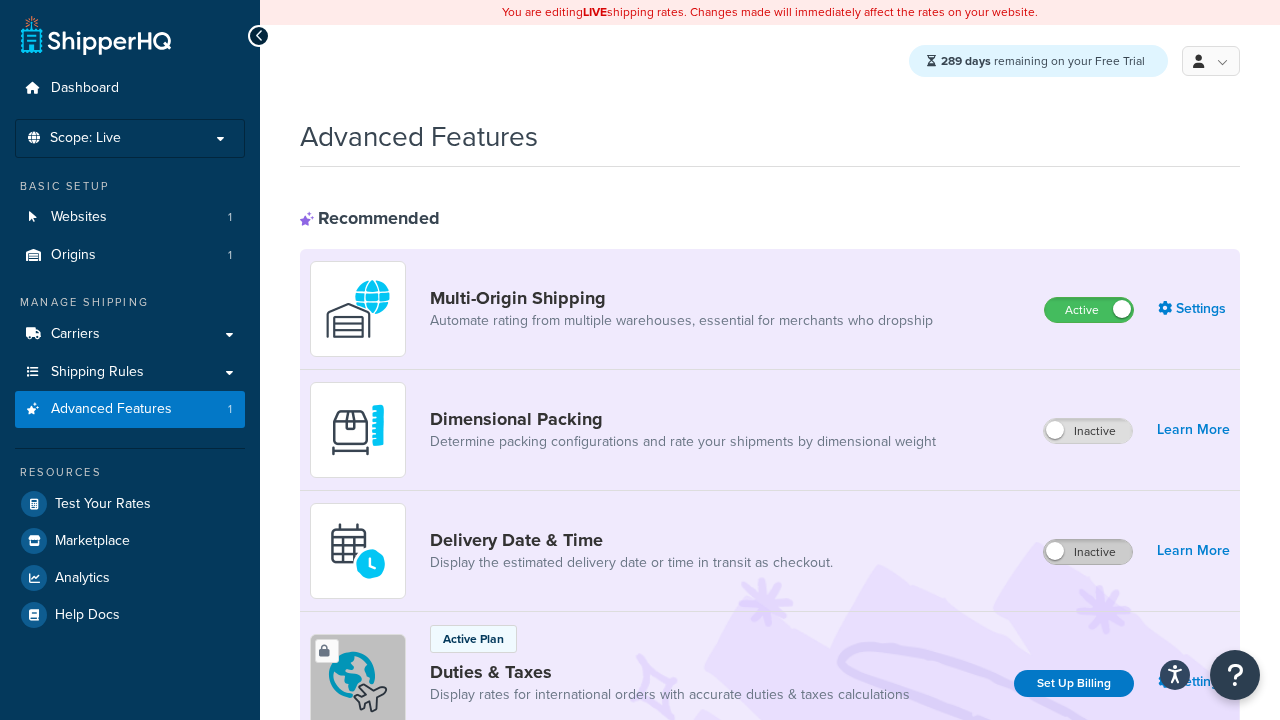click on "Inactive" at bounding box center [1088, 552] 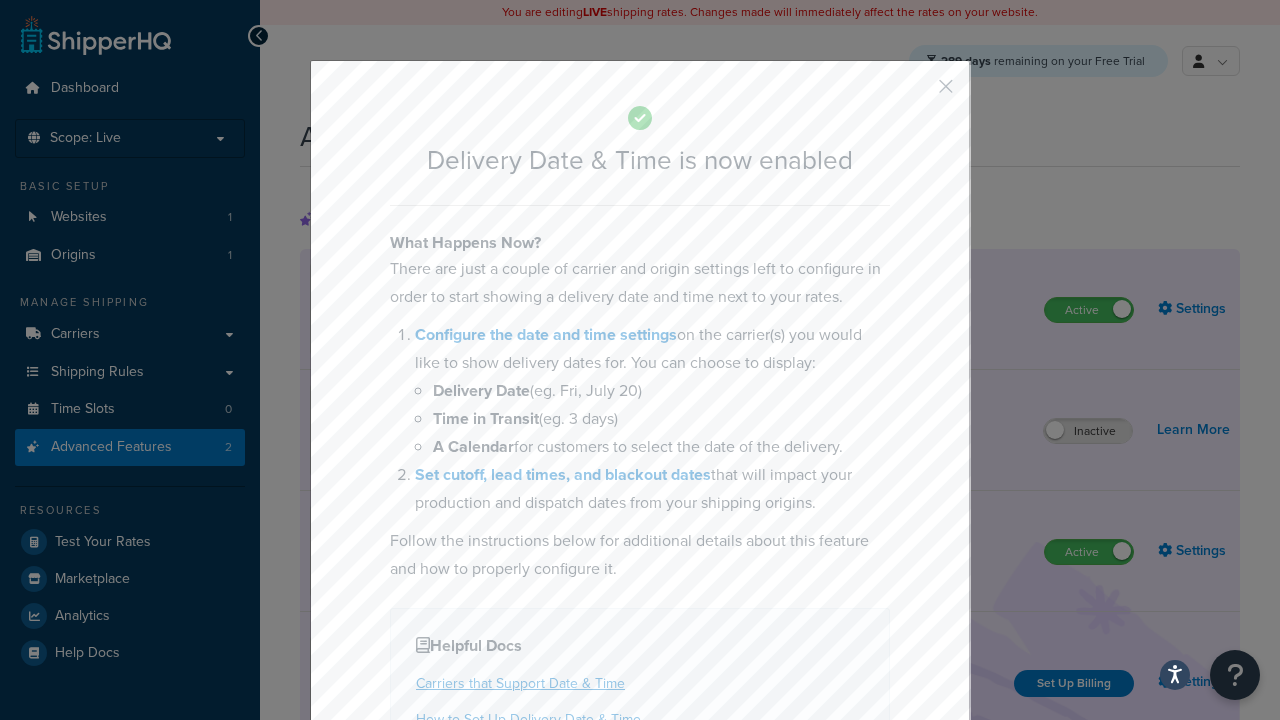 click at bounding box center [916, 93] 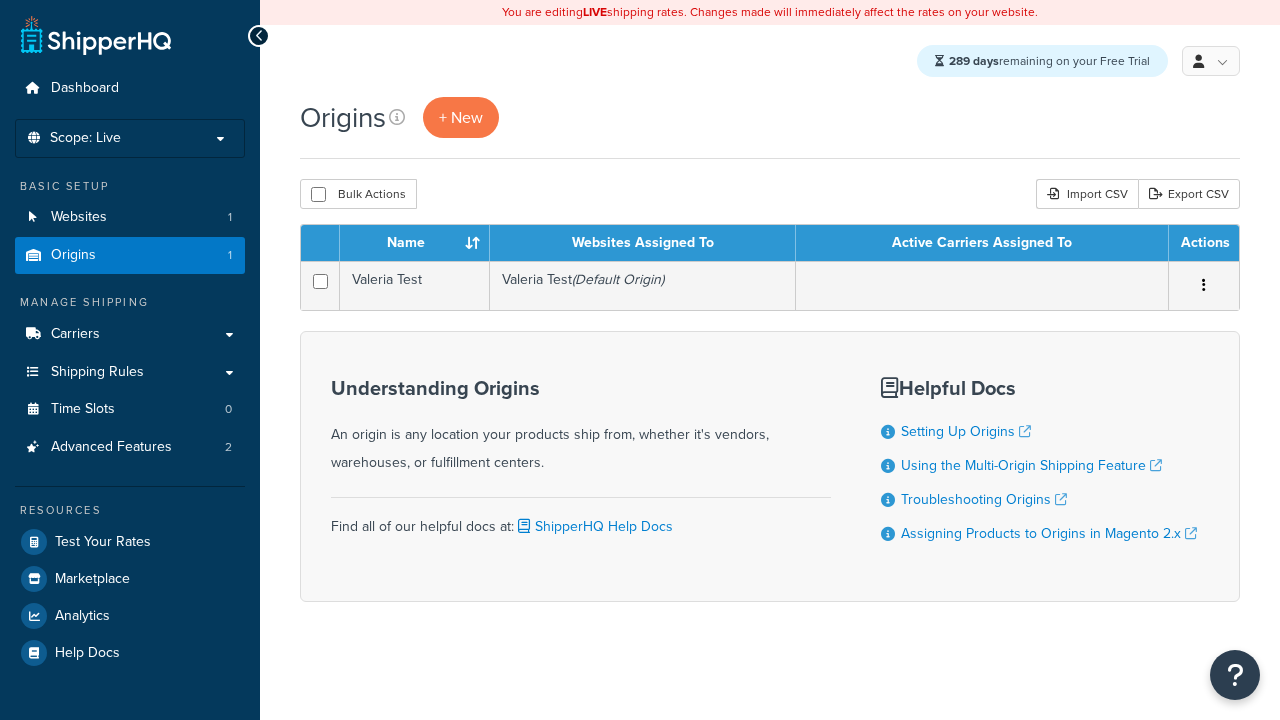 scroll, scrollTop: 0, scrollLeft: 0, axis: both 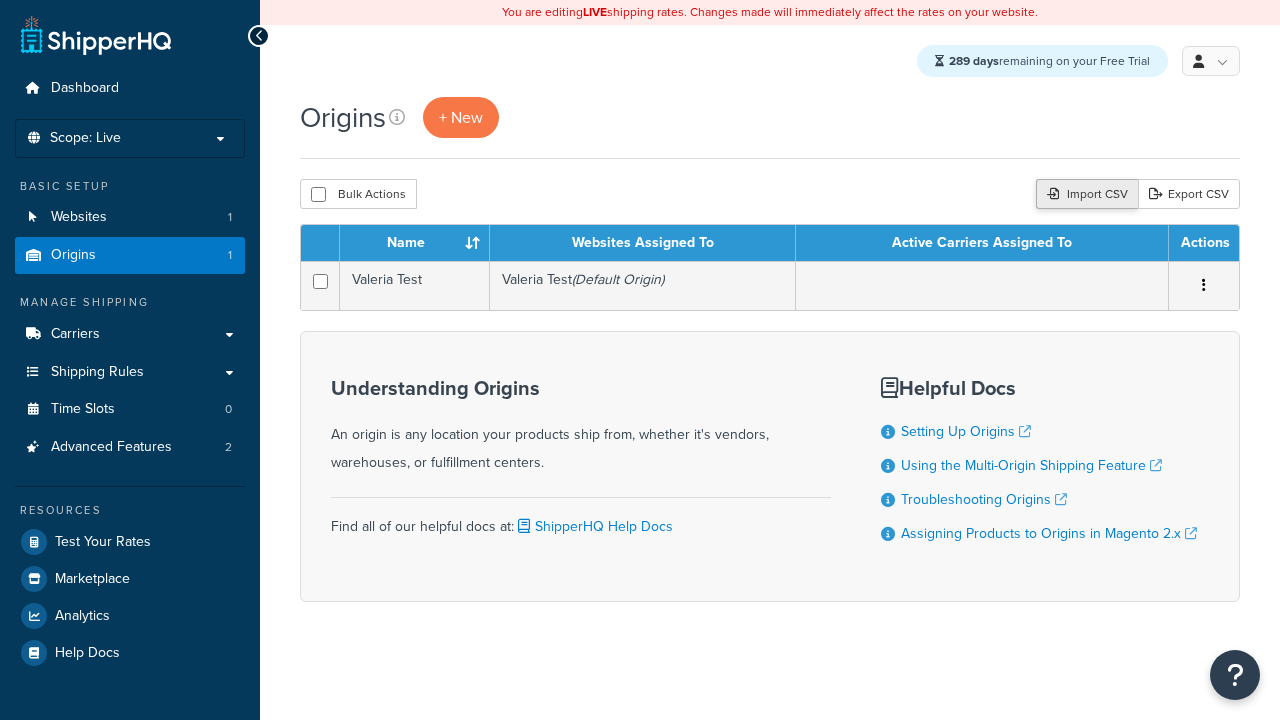 click on "Import CSV" at bounding box center [1087, 194] 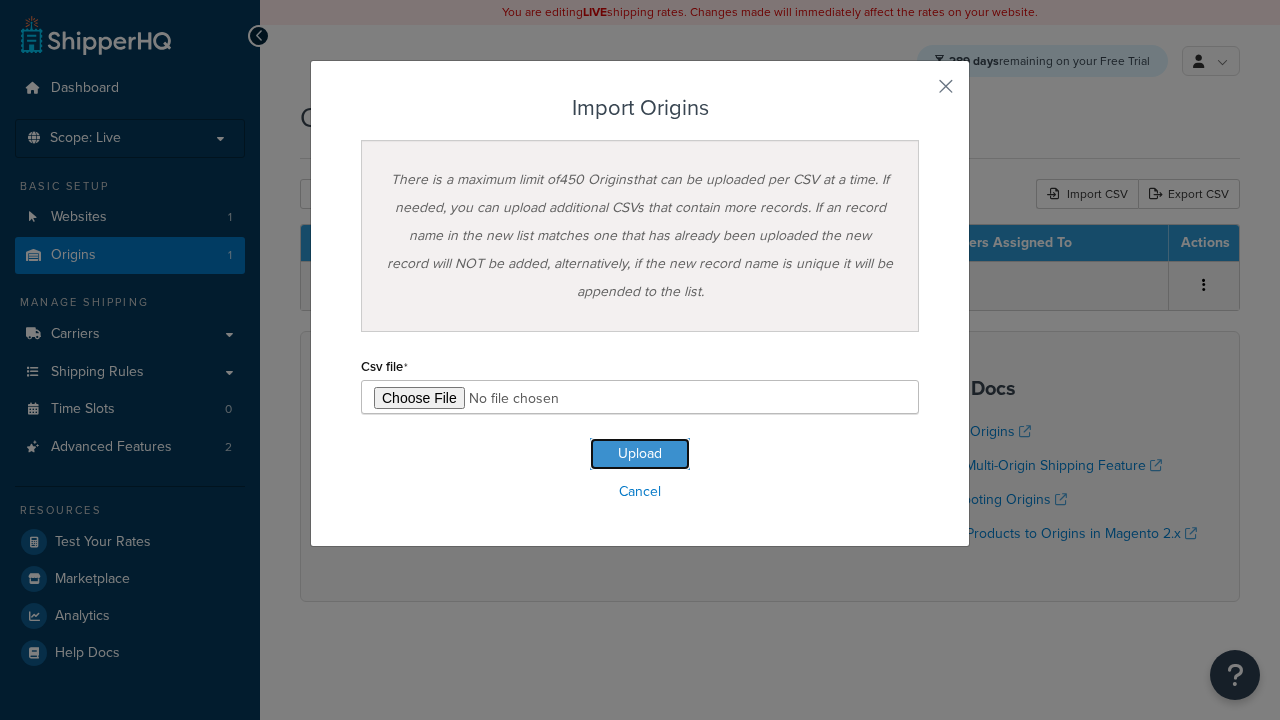 click on "Upload" at bounding box center (640, 454) 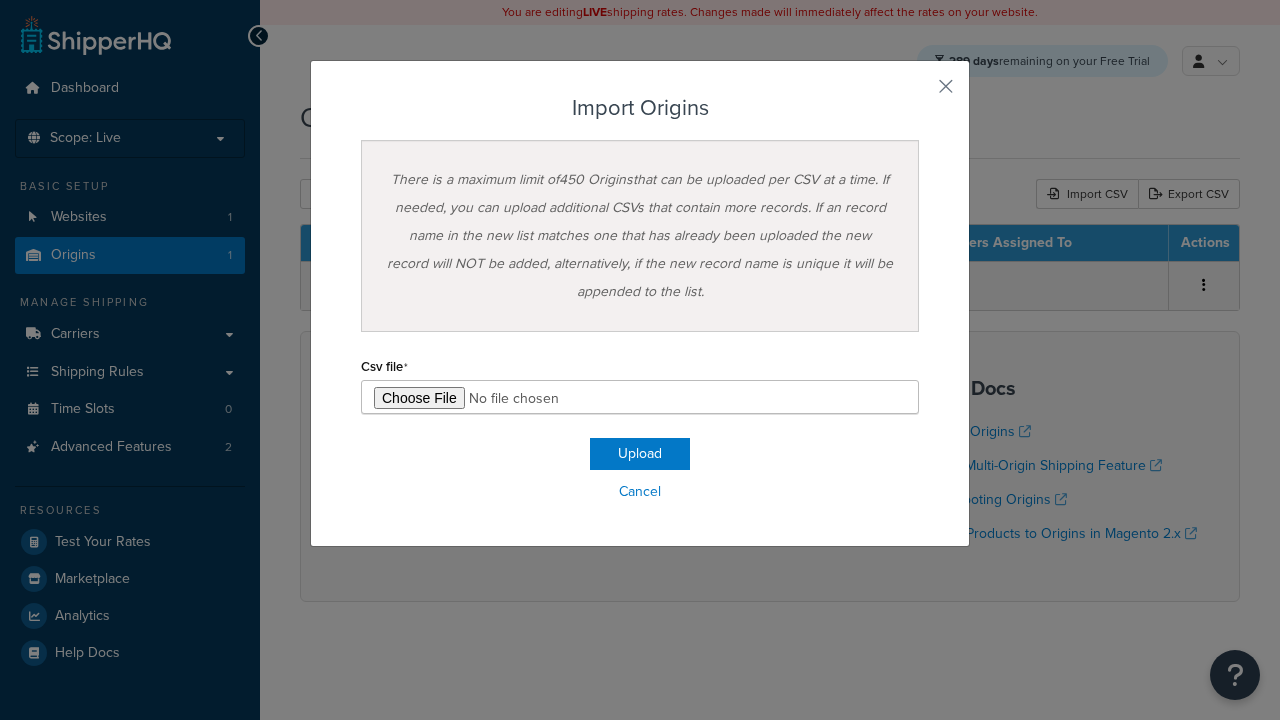 click on "There is a maximum limit of  450   Origins  that can be uploaded per CSV at a time. If needed, you can upload additional CSVs that contain more records. If an record name in the new list matches one that has already been uploaded the new record will NOT be added, alternatively, if the new record name is unique it will be appended to the list." at bounding box center (640, 236) 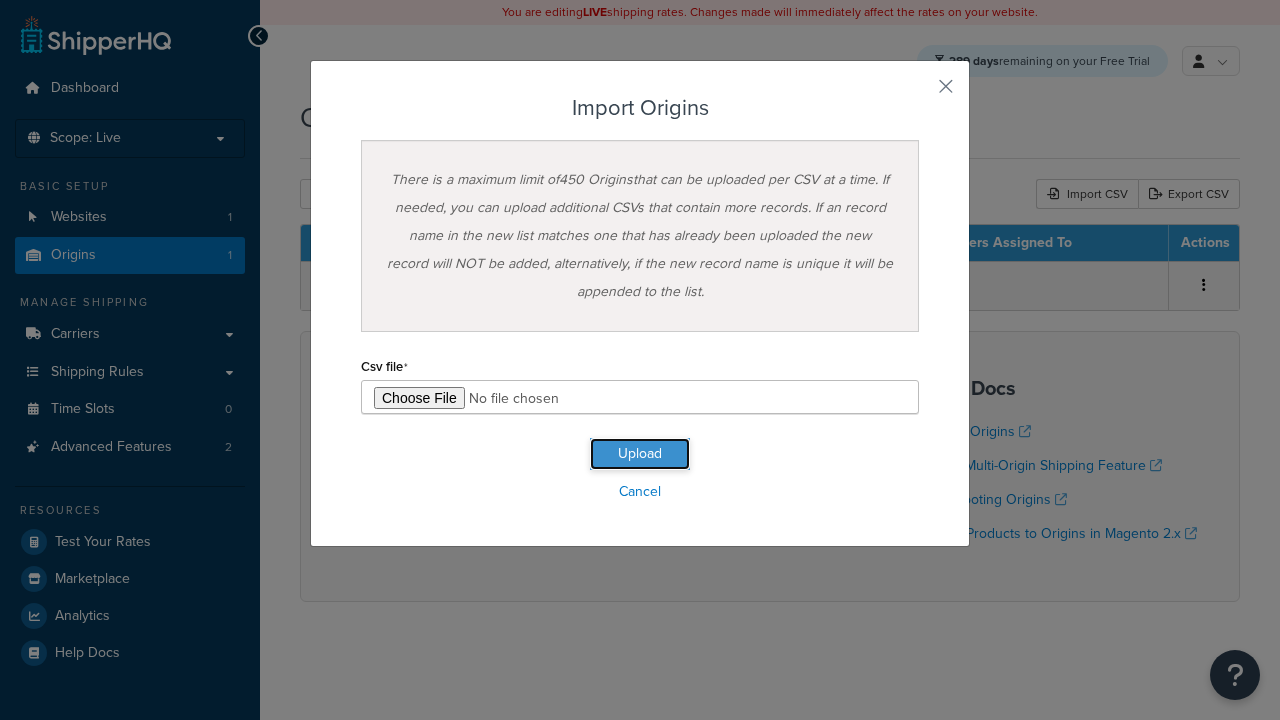 click on "Upload" at bounding box center (640, 454) 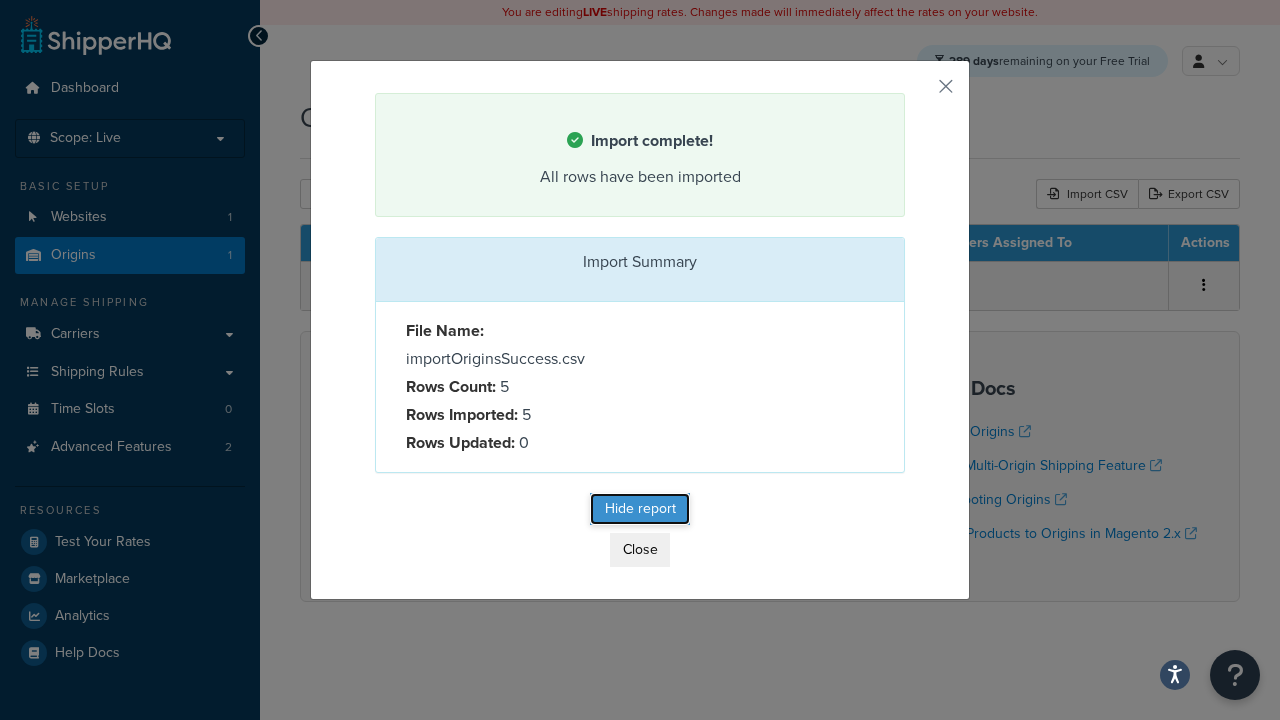 click on "Hide report" at bounding box center [640, 509] 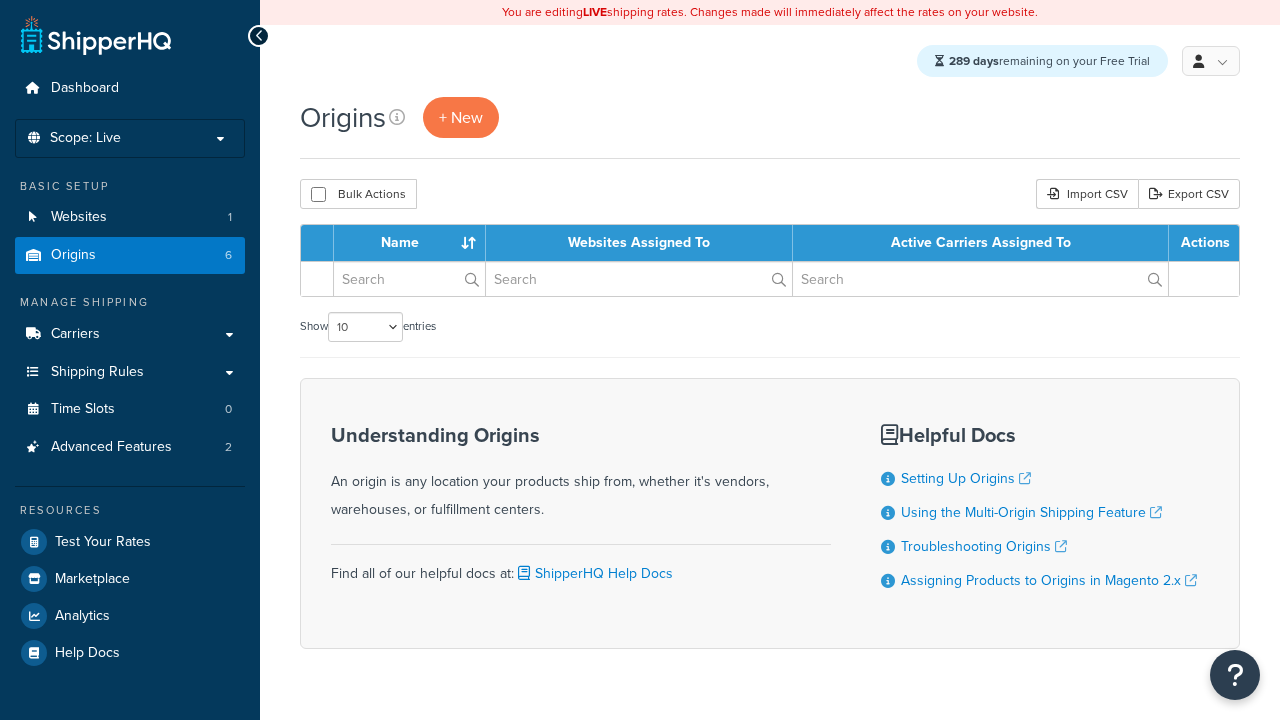 scroll, scrollTop: 0, scrollLeft: 0, axis: both 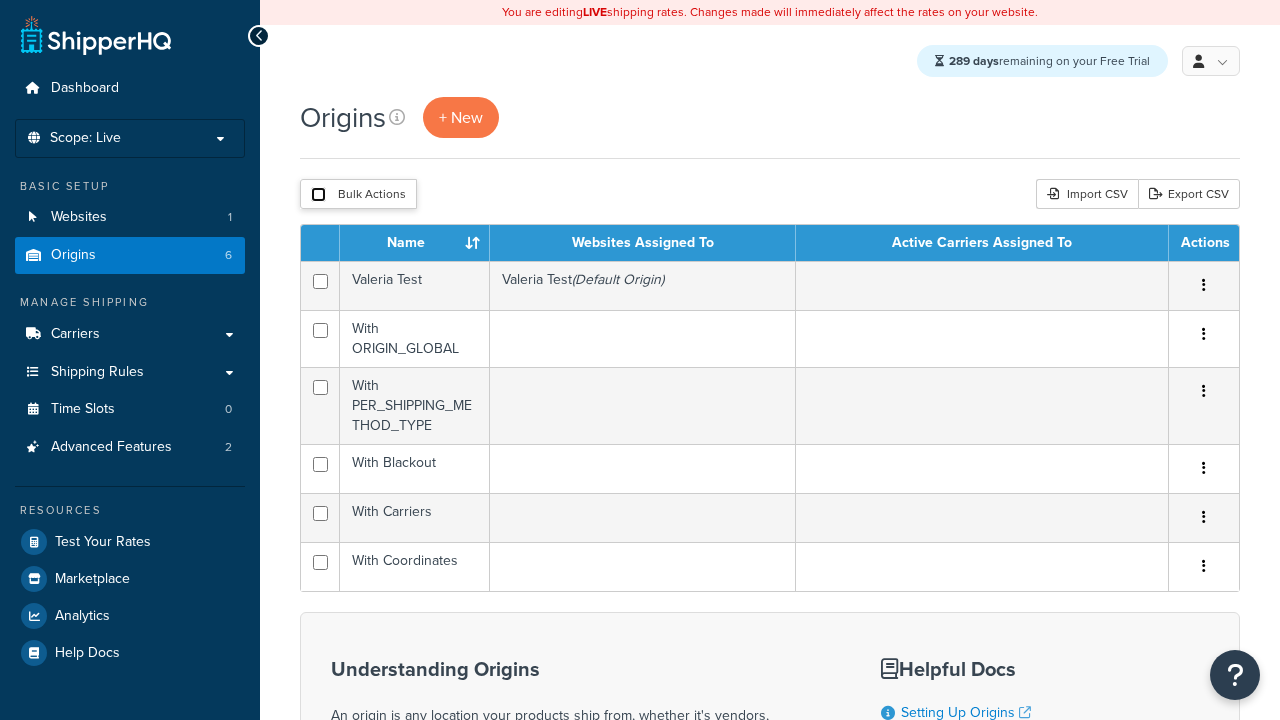 click at bounding box center [318, 194] 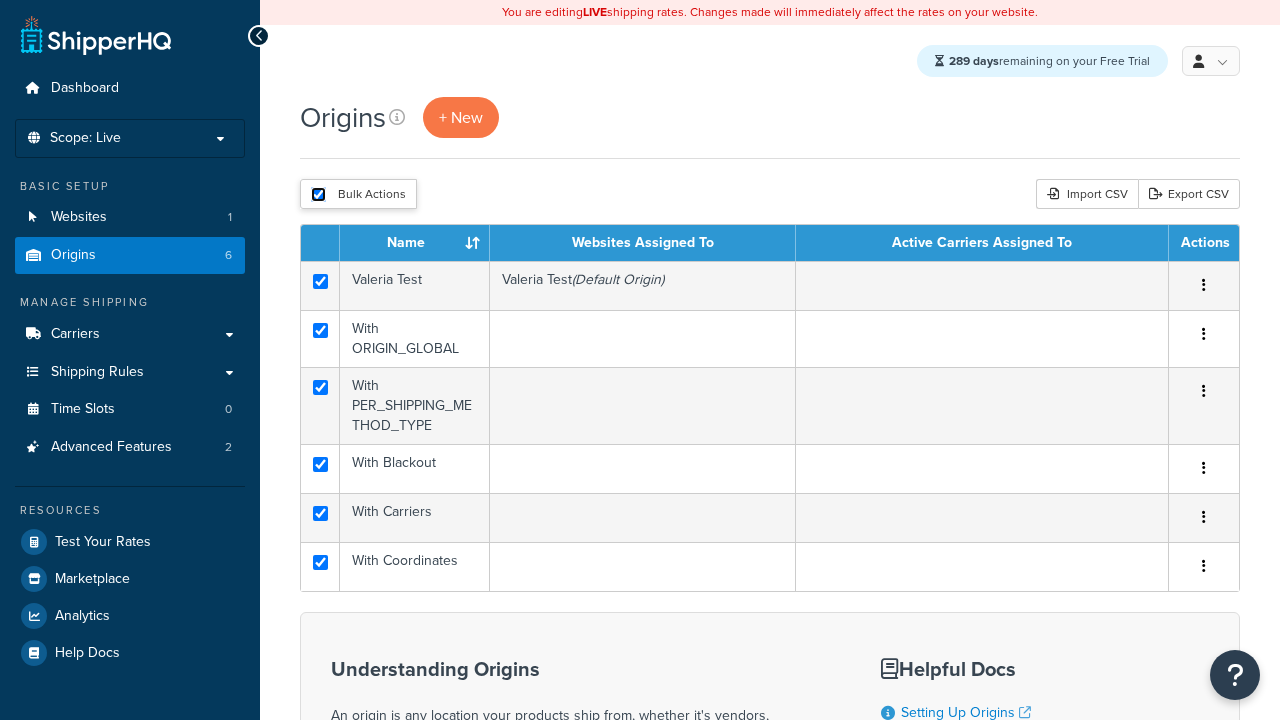 checkbox on "true" 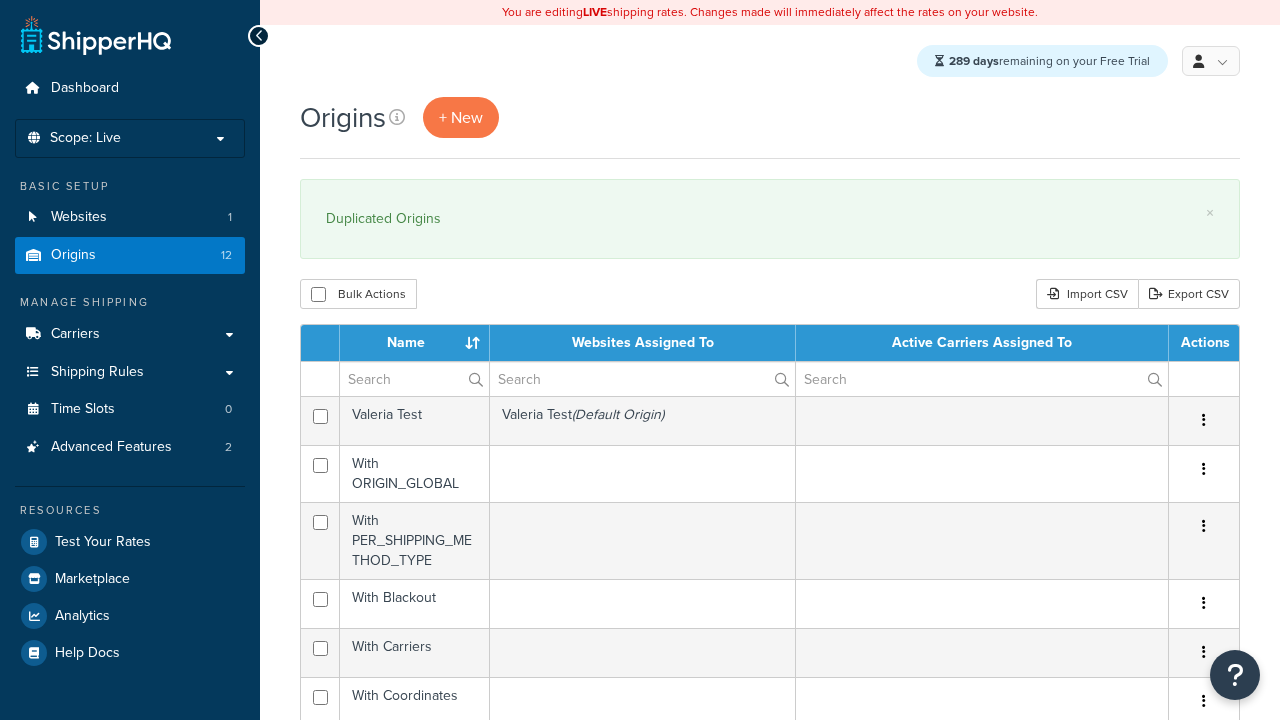 scroll, scrollTop: 0, scrollLeft: 0, axis: both 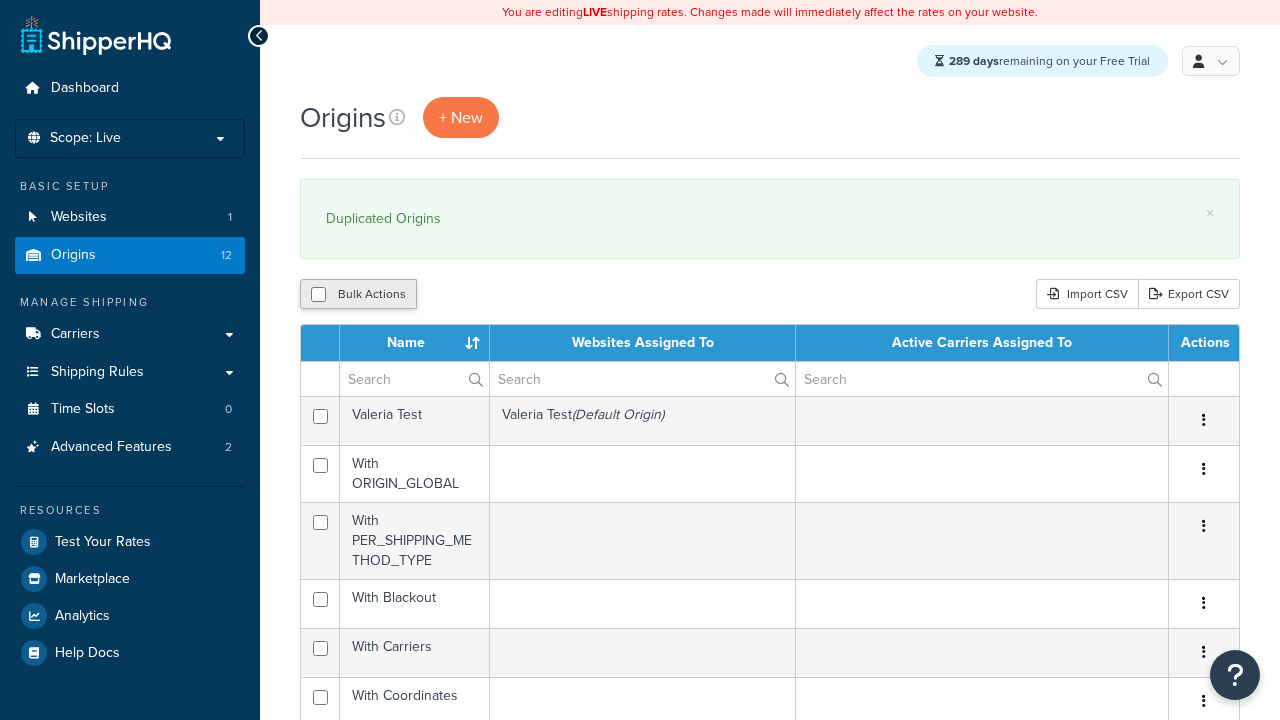 click at bounding box center [318, 294] 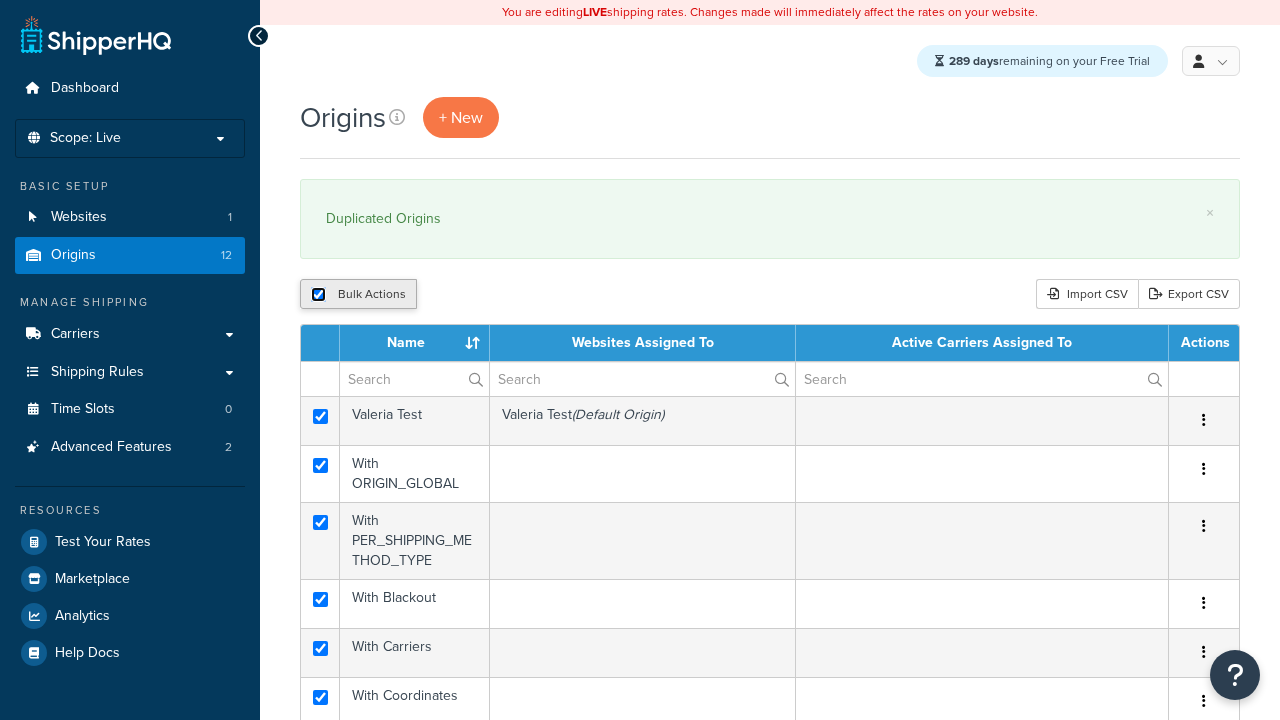 checkbox on "true" 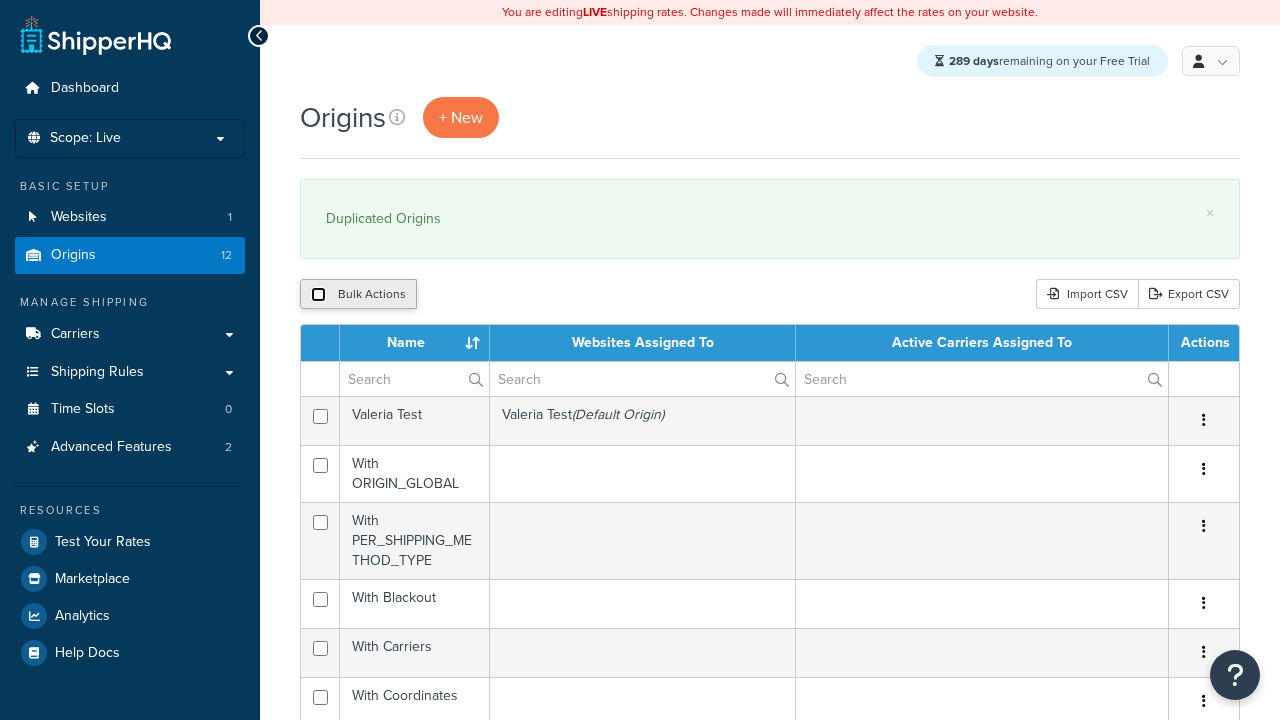 checkbox on "false" 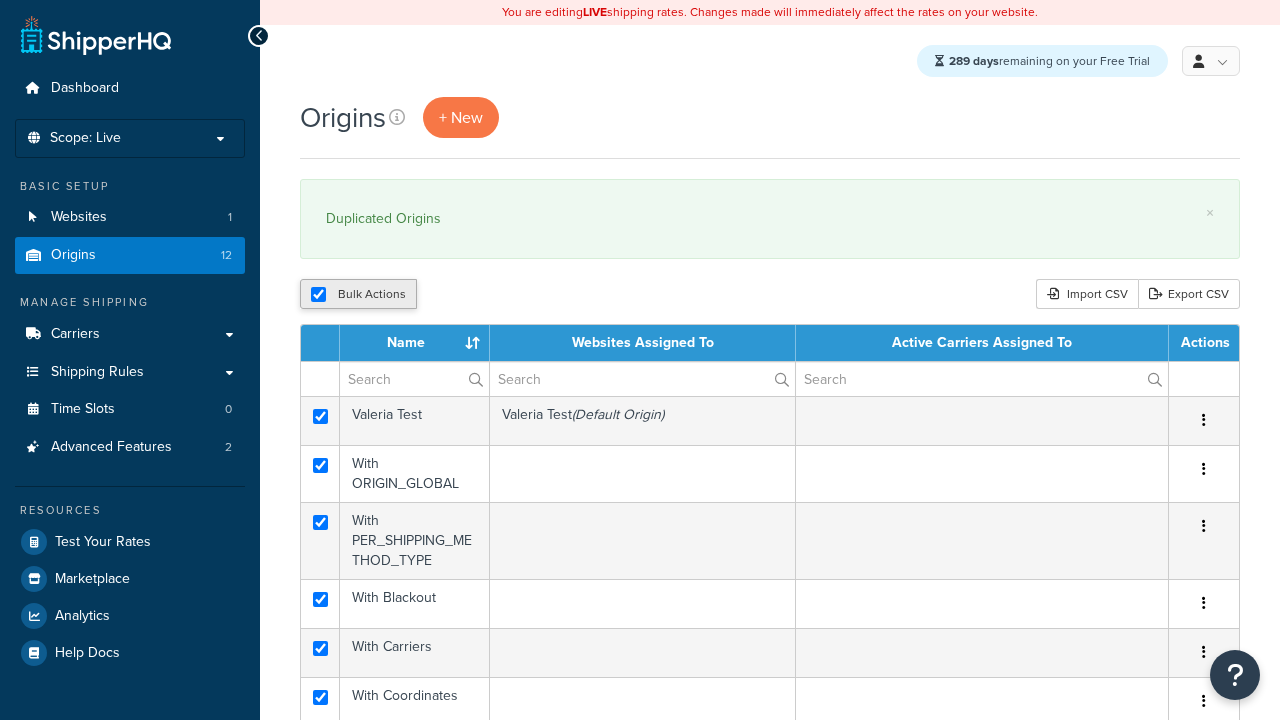 checkbox on "true" 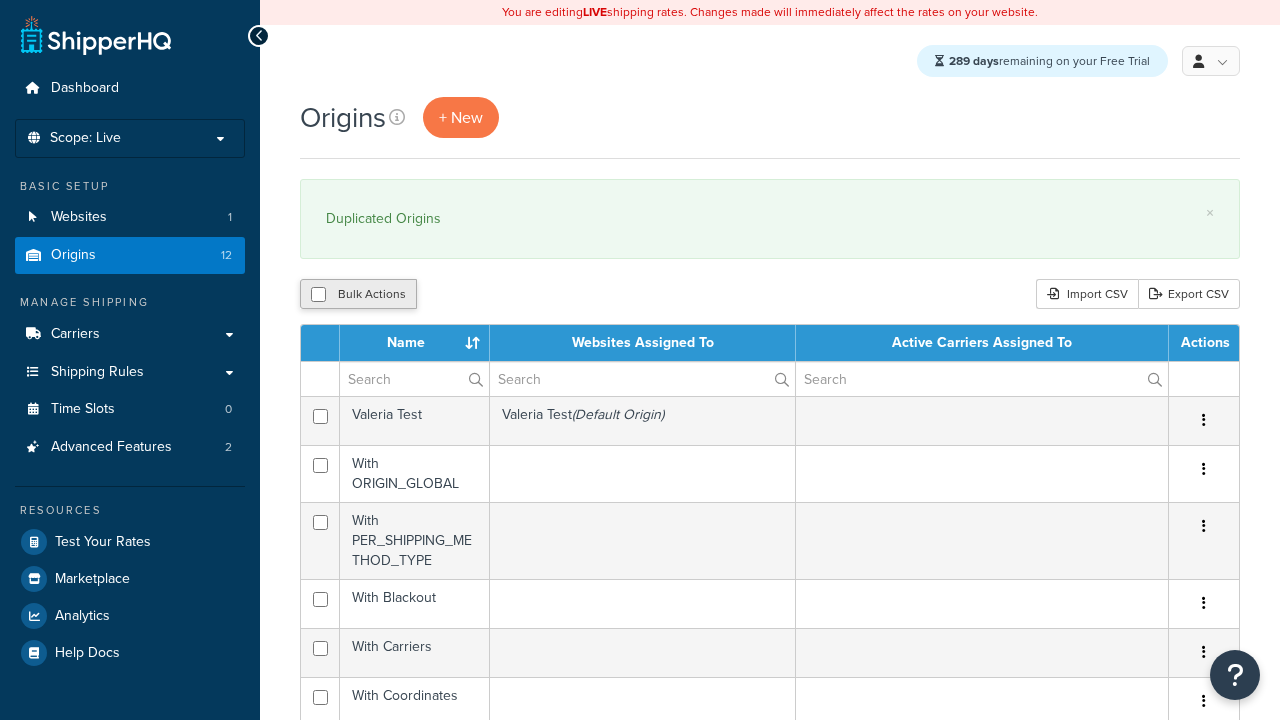 checkbox on "false" 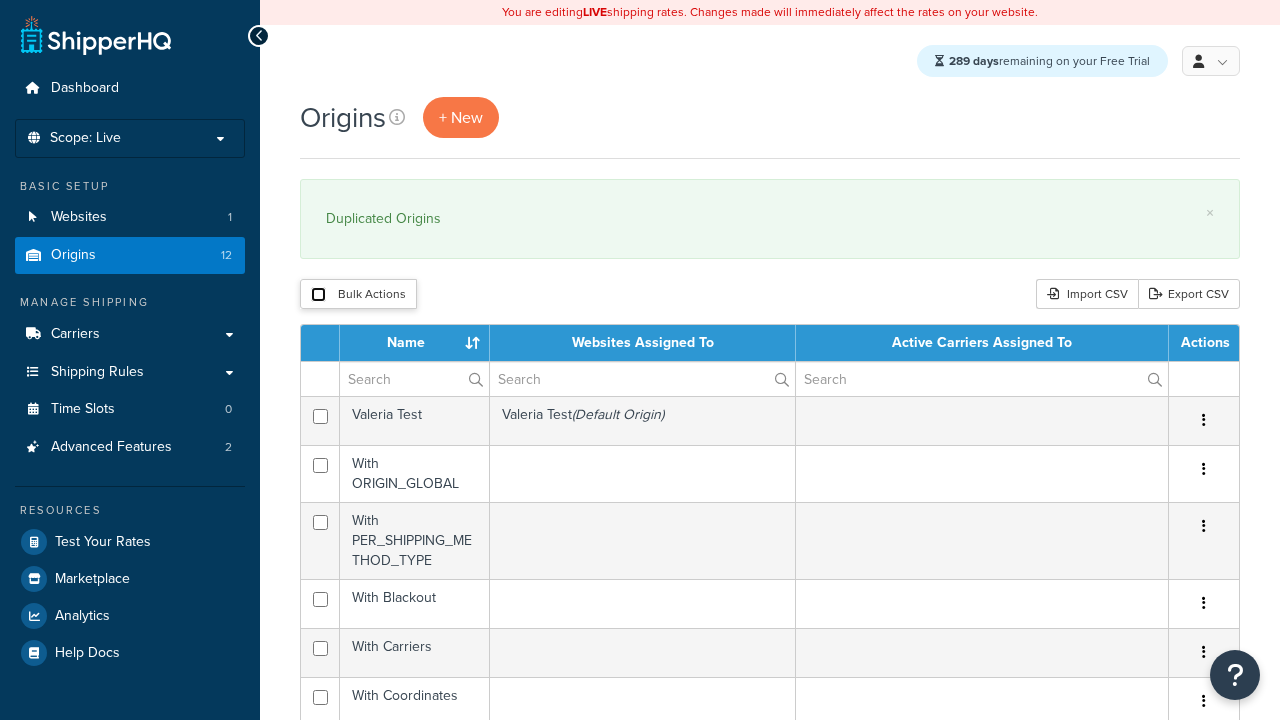 click at bounding box center [318, 294] 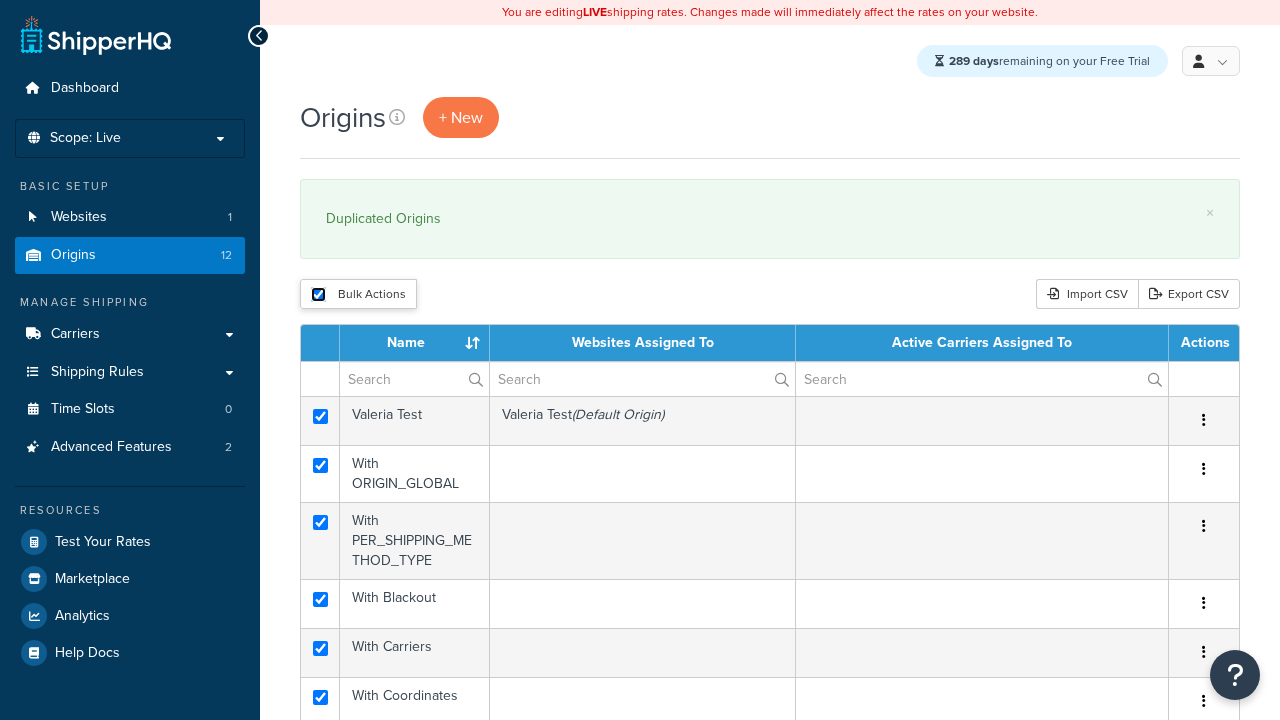 checkbox on "true" 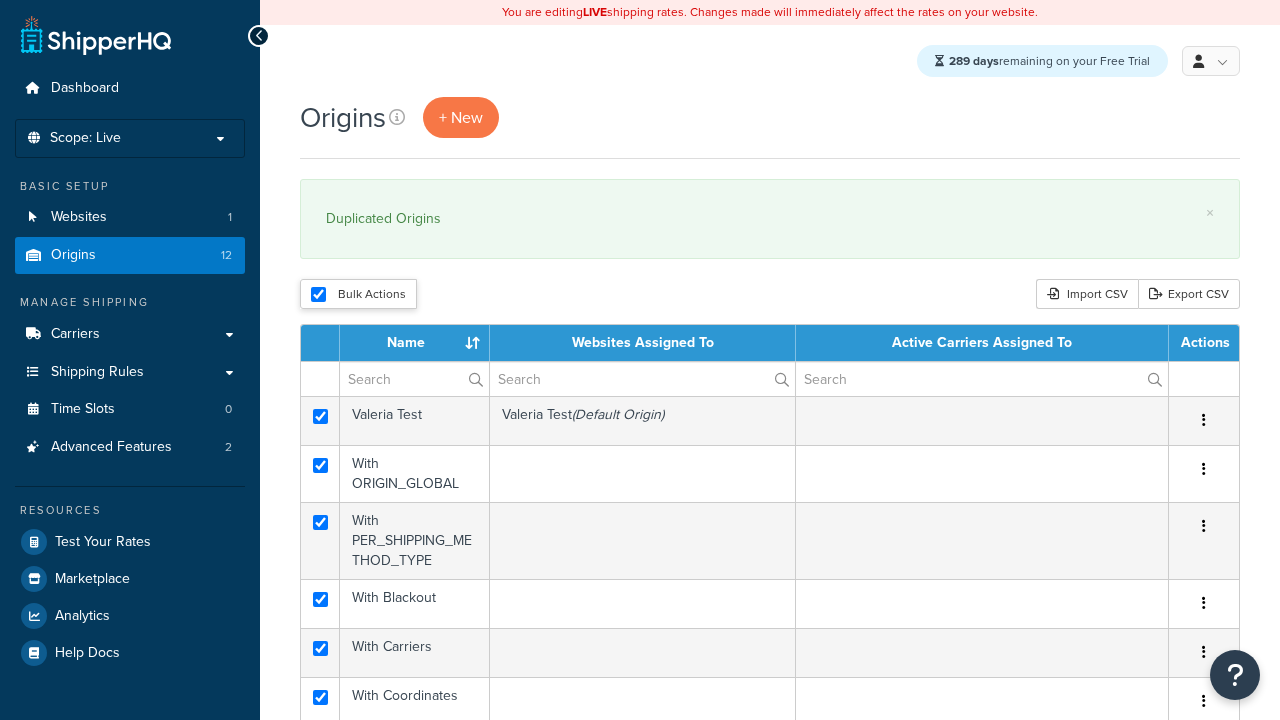 click on "Delete" at bounding box center (0, 0) 